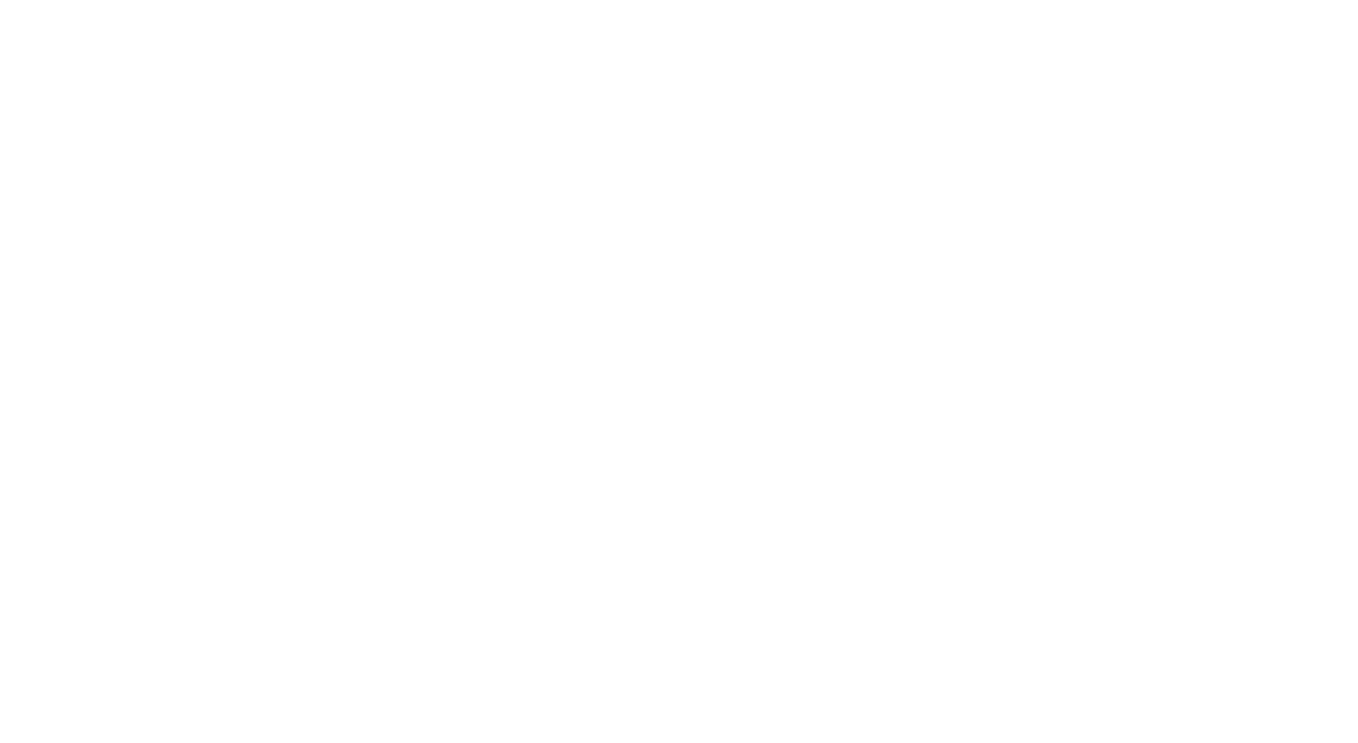 scroll, scrollTop: 0, scrollLeft: 0, axis: both 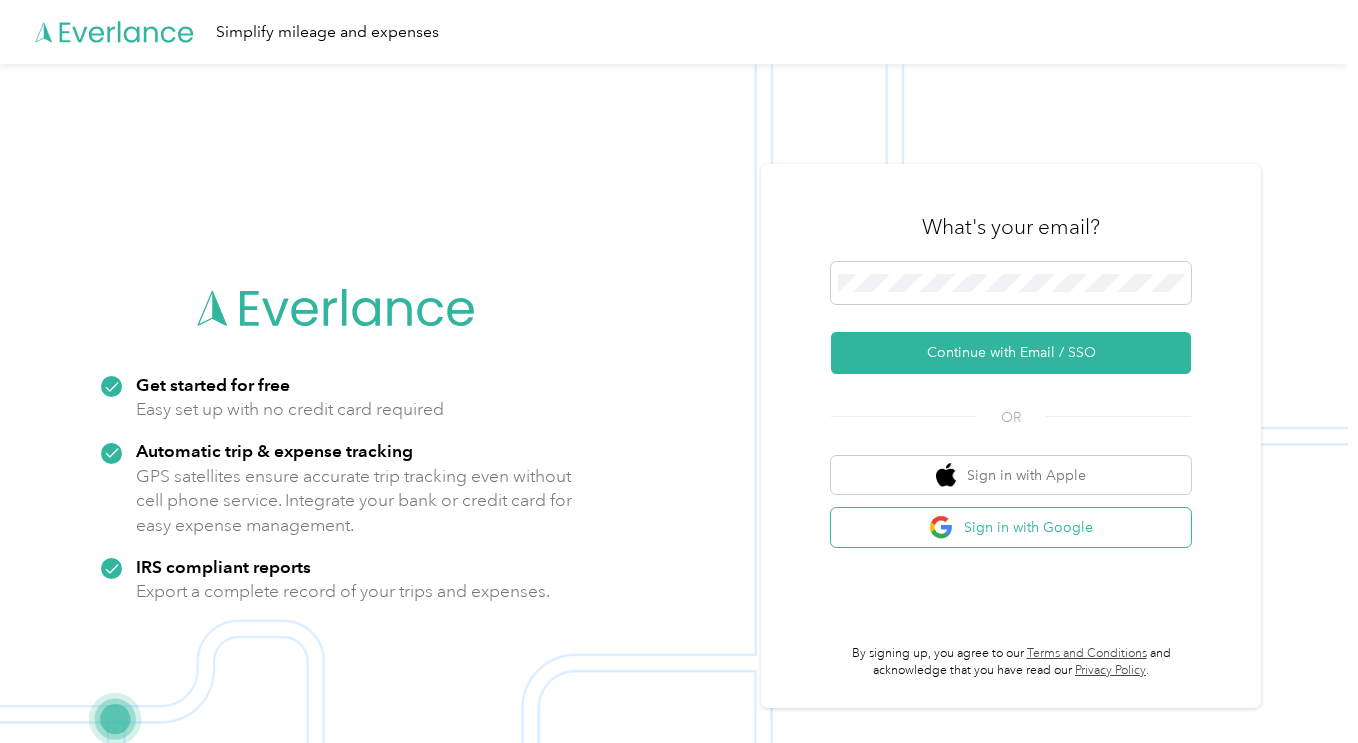 click on "Sign in with Google" at bounding box center (1011, 527) 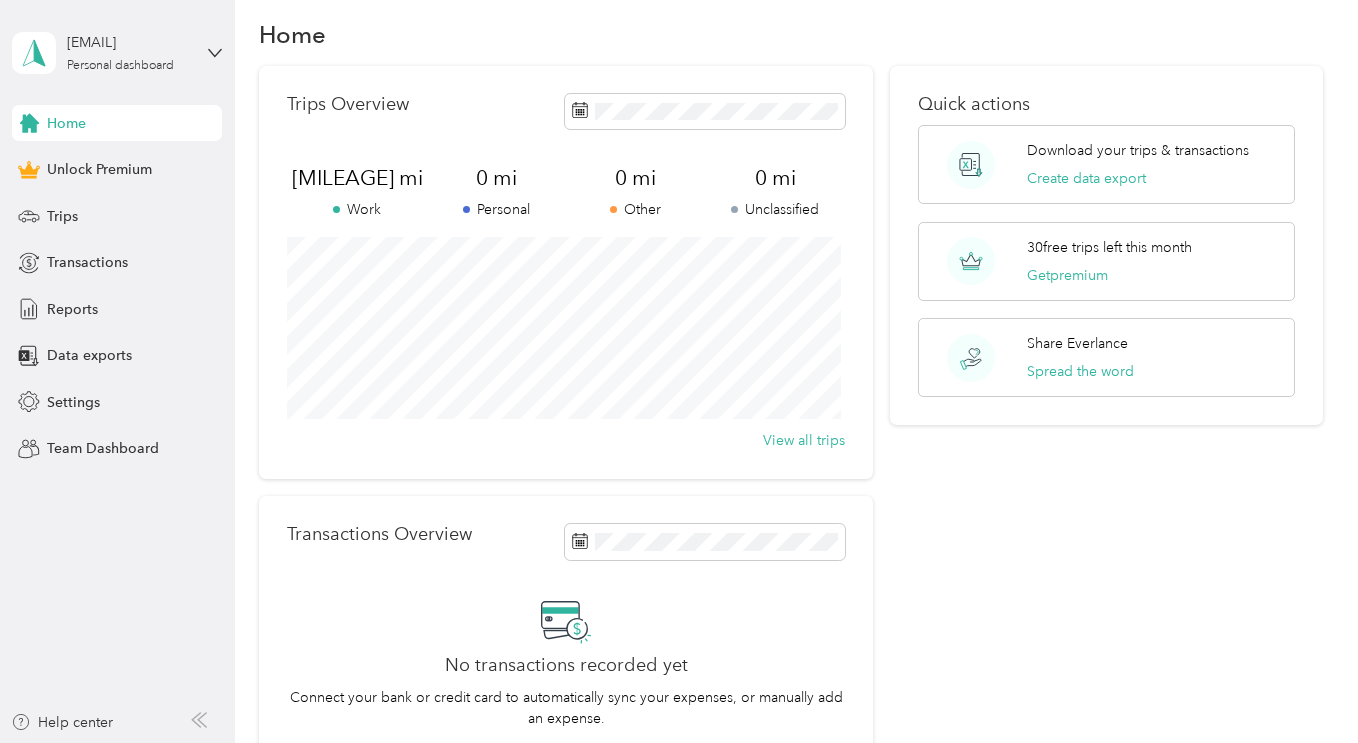 scroll, scrollTop: 0, scrollLeft: 0, axis: both 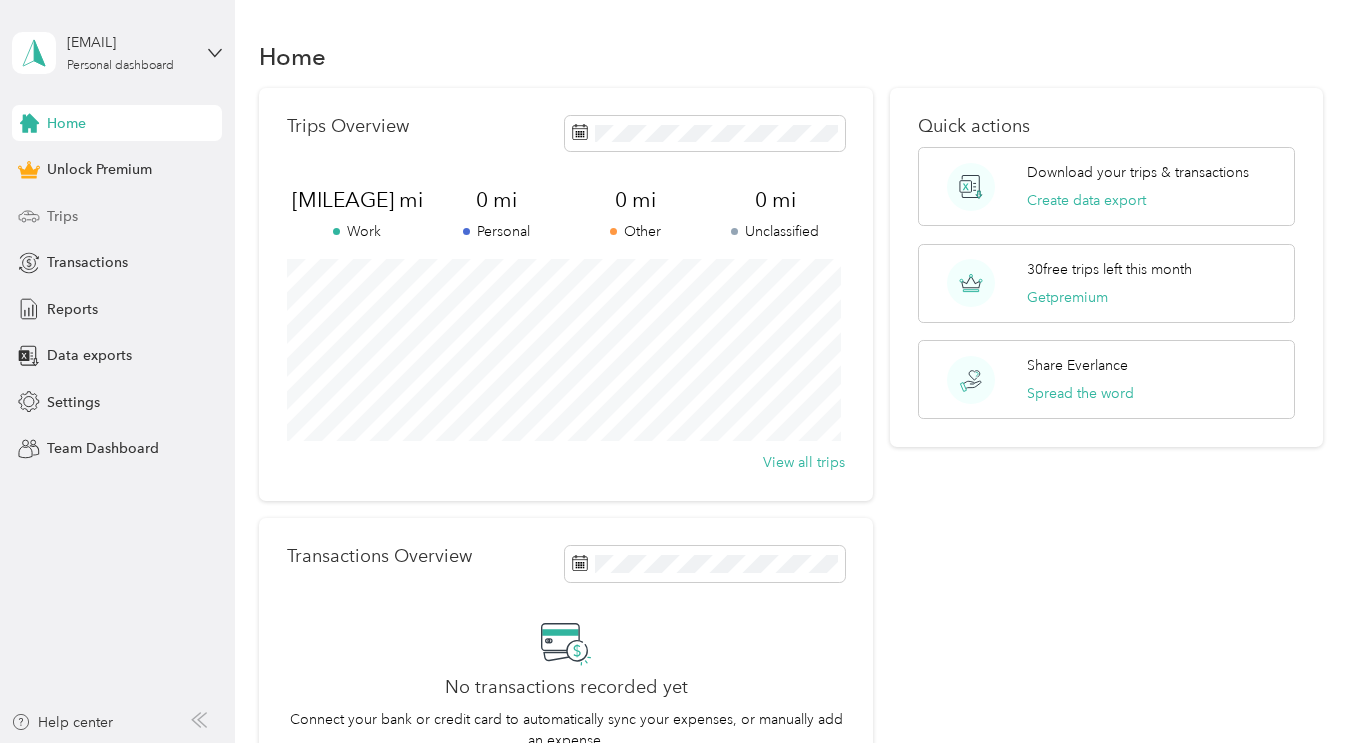 click on "Trips" at bounding box center [117, 216] 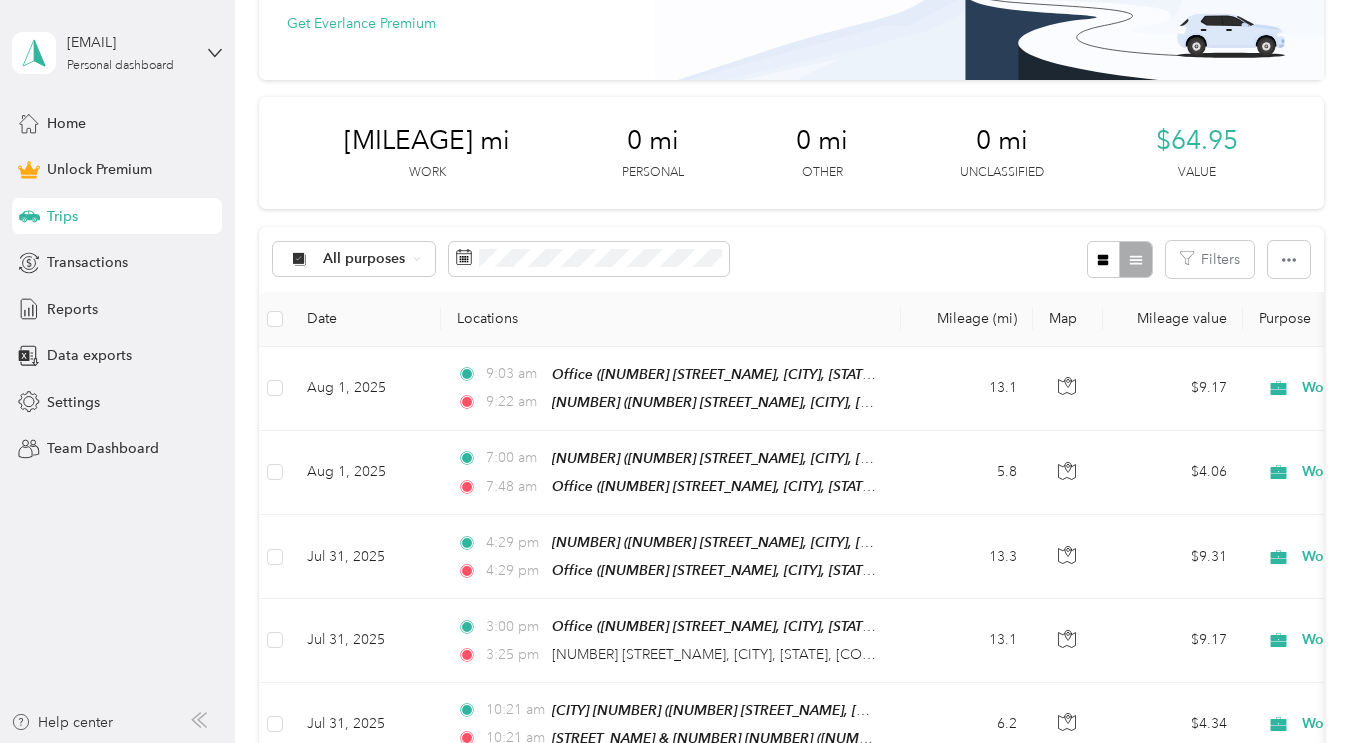 scroll, scrollTop: 200, scrollLeft: 0, axis: vertical 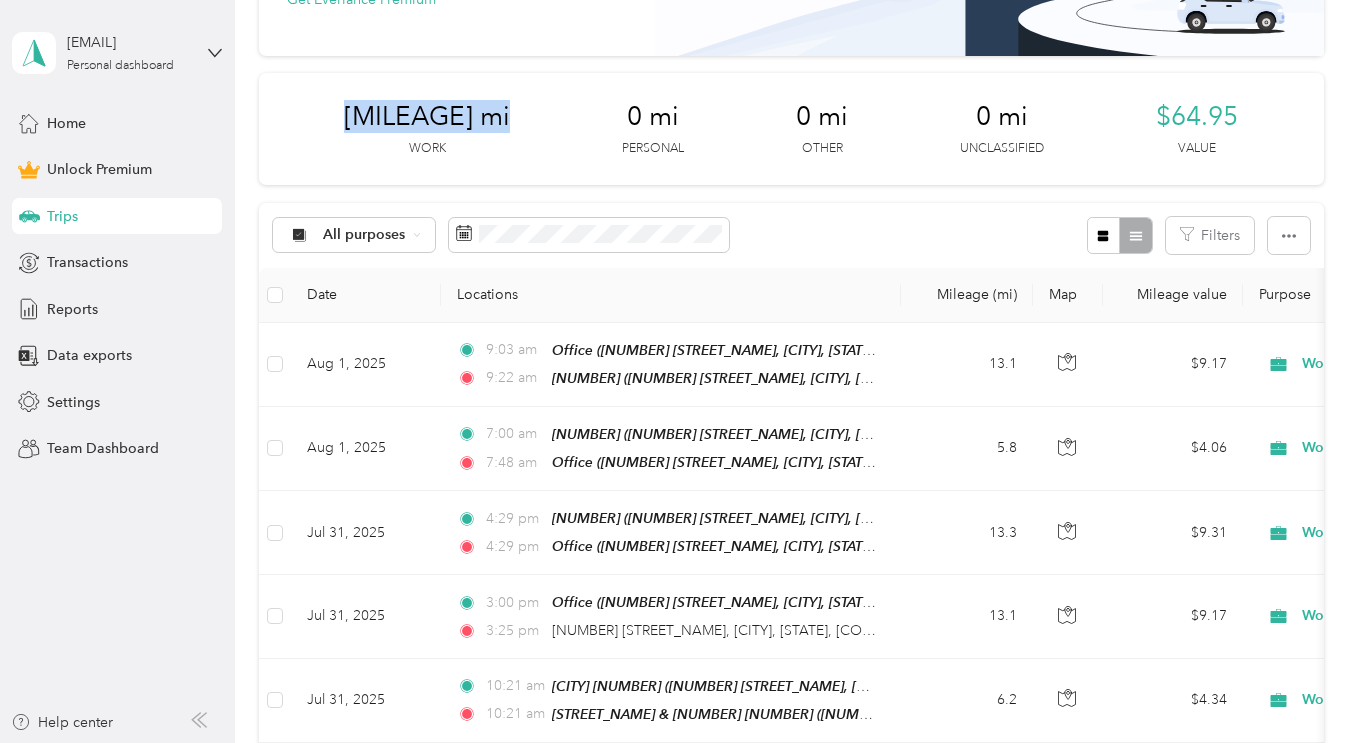 drag, startPoint x: 374, startPoint y: 110, endPoint x: 501, endPoint y: 115, distance: 127.09839 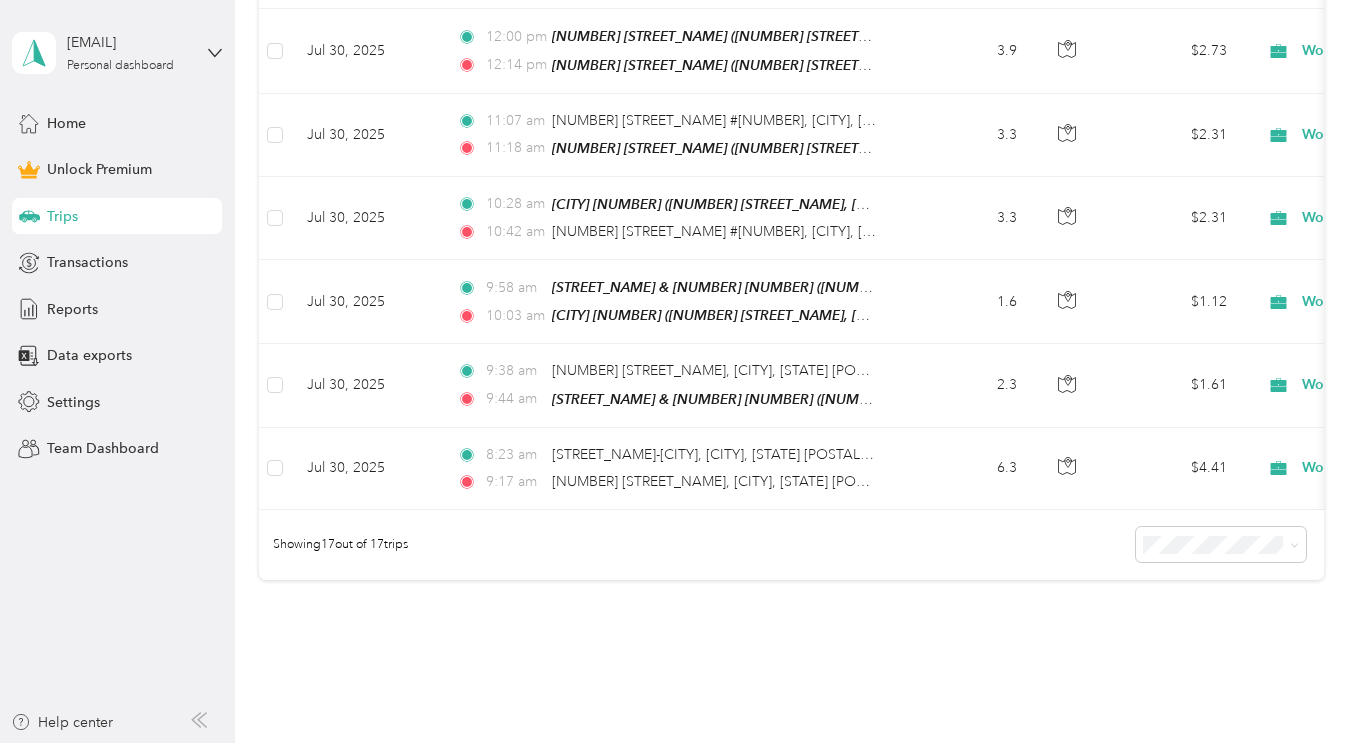 scroll, scrollTop: 1500, scrollLeft: 0, axis: vertical 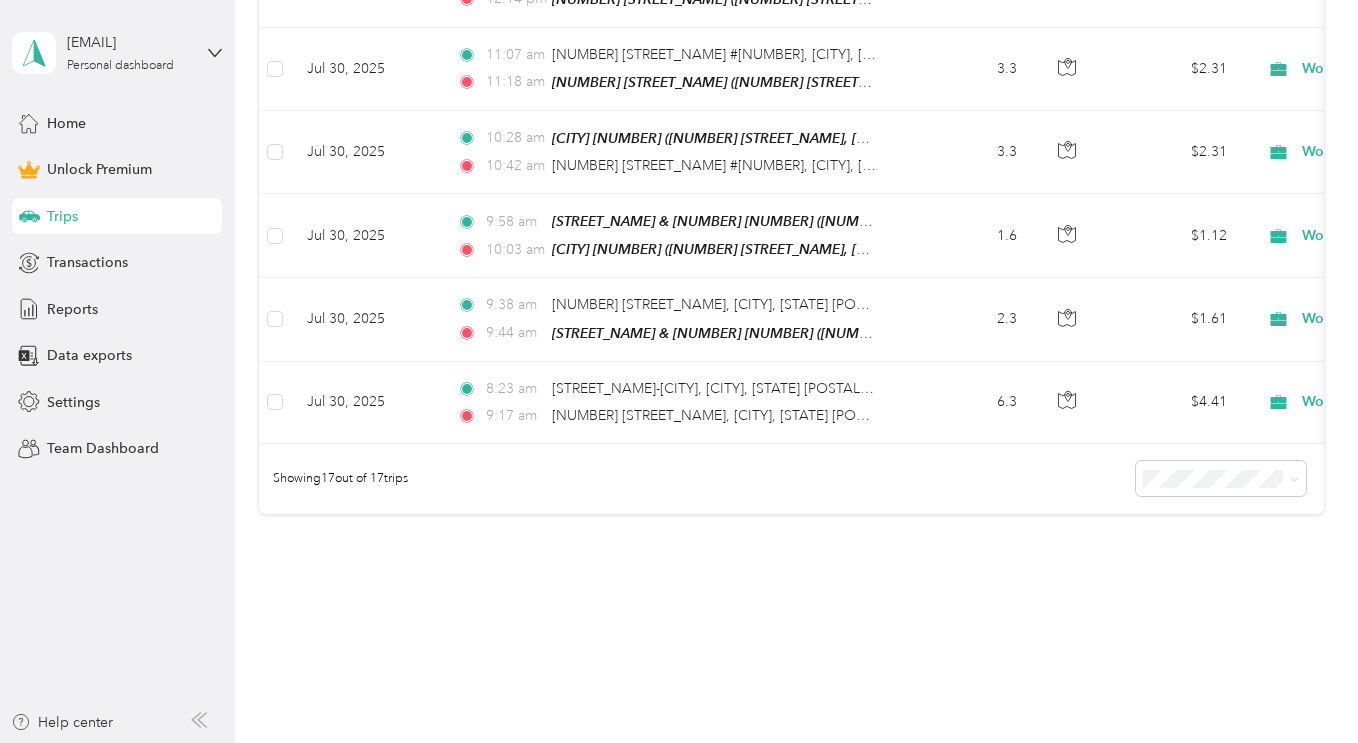 drag, startPoint x: 620, startPoint y: 704, endPoint x: 616, endPoint y: 661, distance: 43.185646 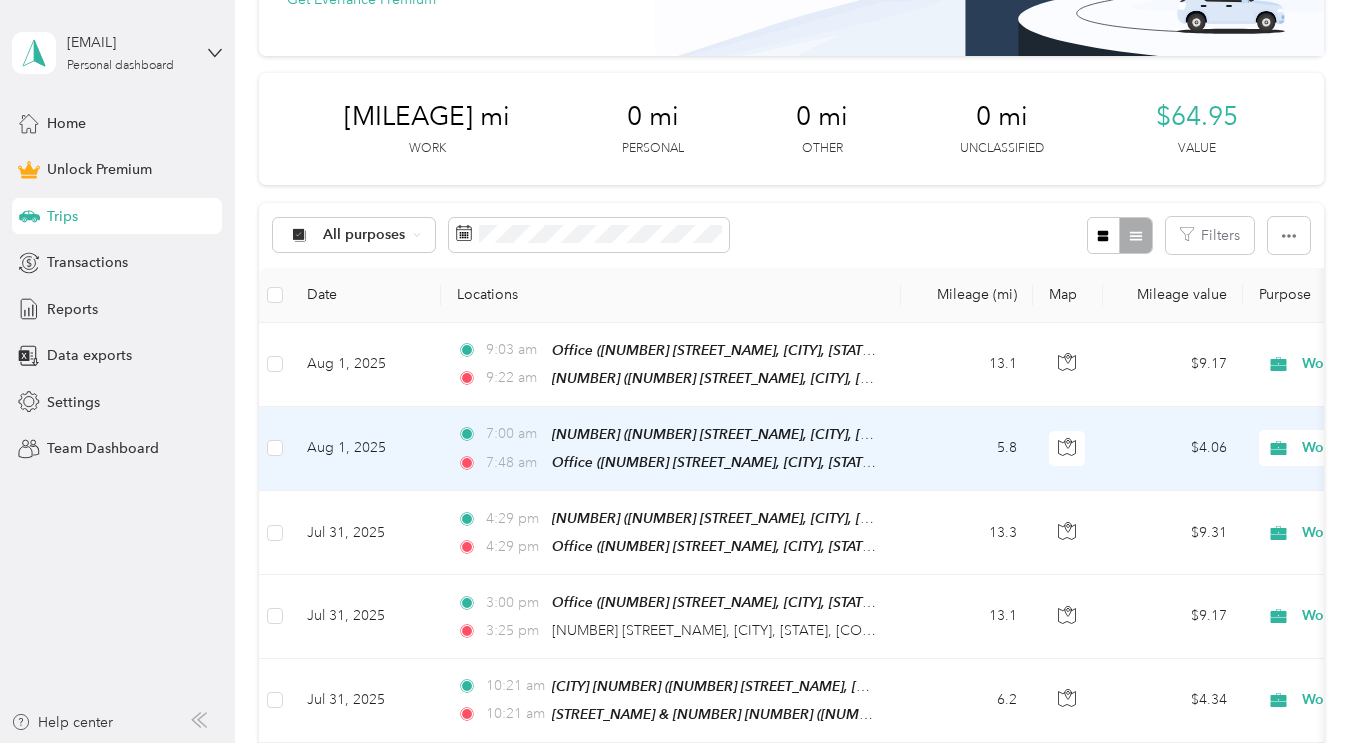 scroll, scrollTop: 0, scrollLeft: 0, axis: both 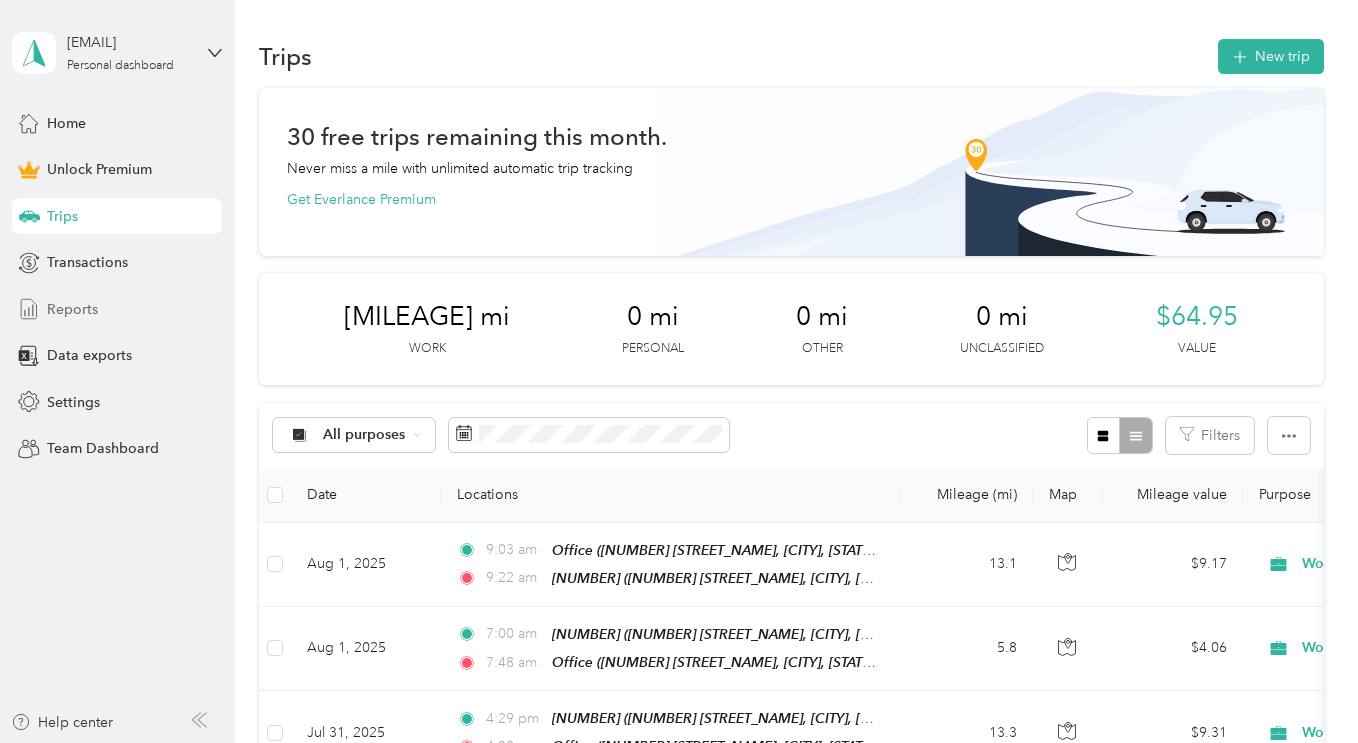 click on "Reports" at bounding box center (117, 309) 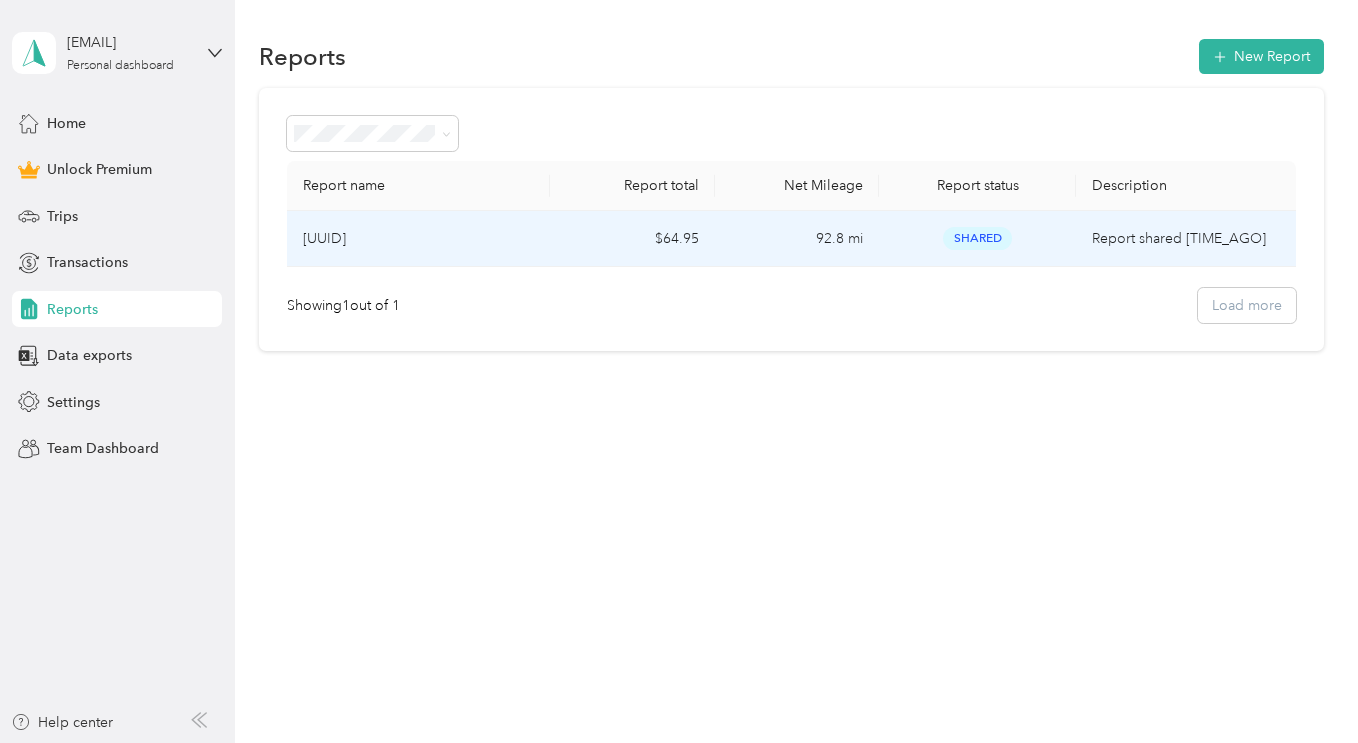click on "$64.95" at bounding box center (632, 239) 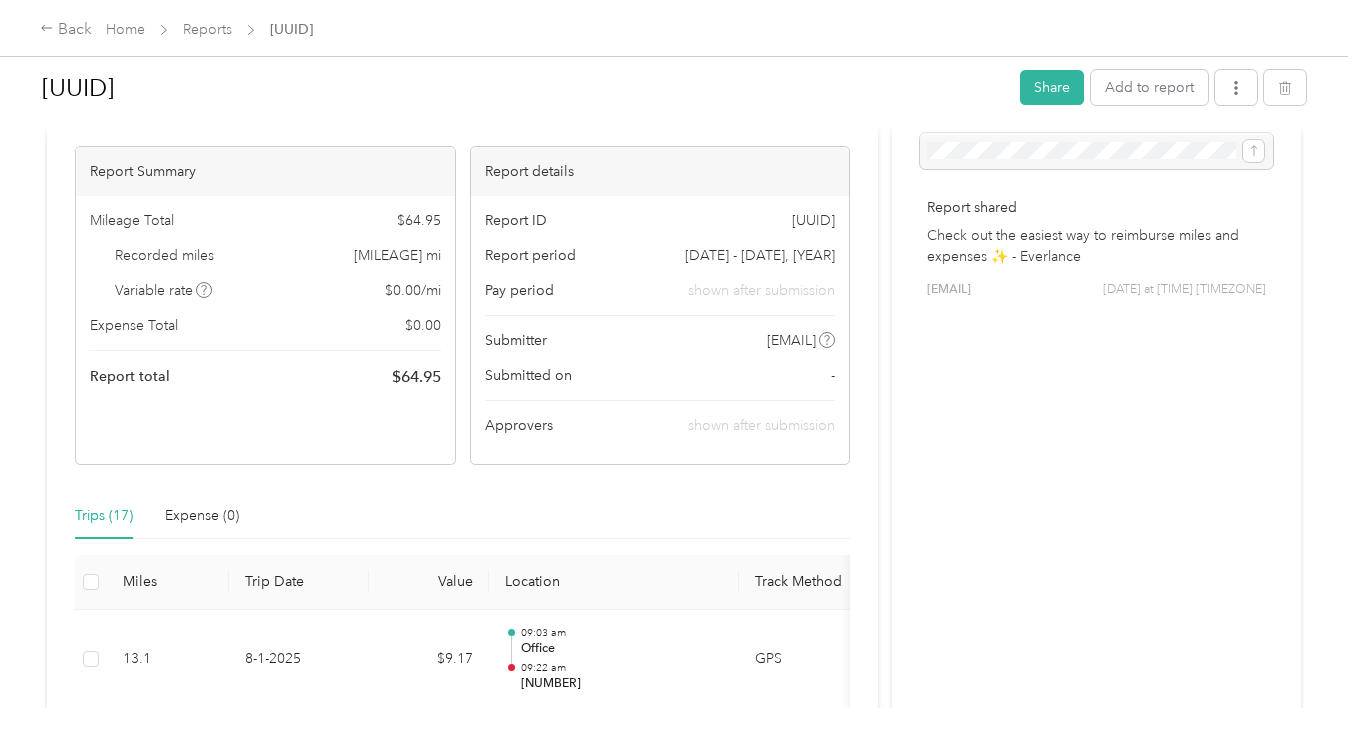scroll, scrollTop: 0, scrollLeft: 0, axis: both 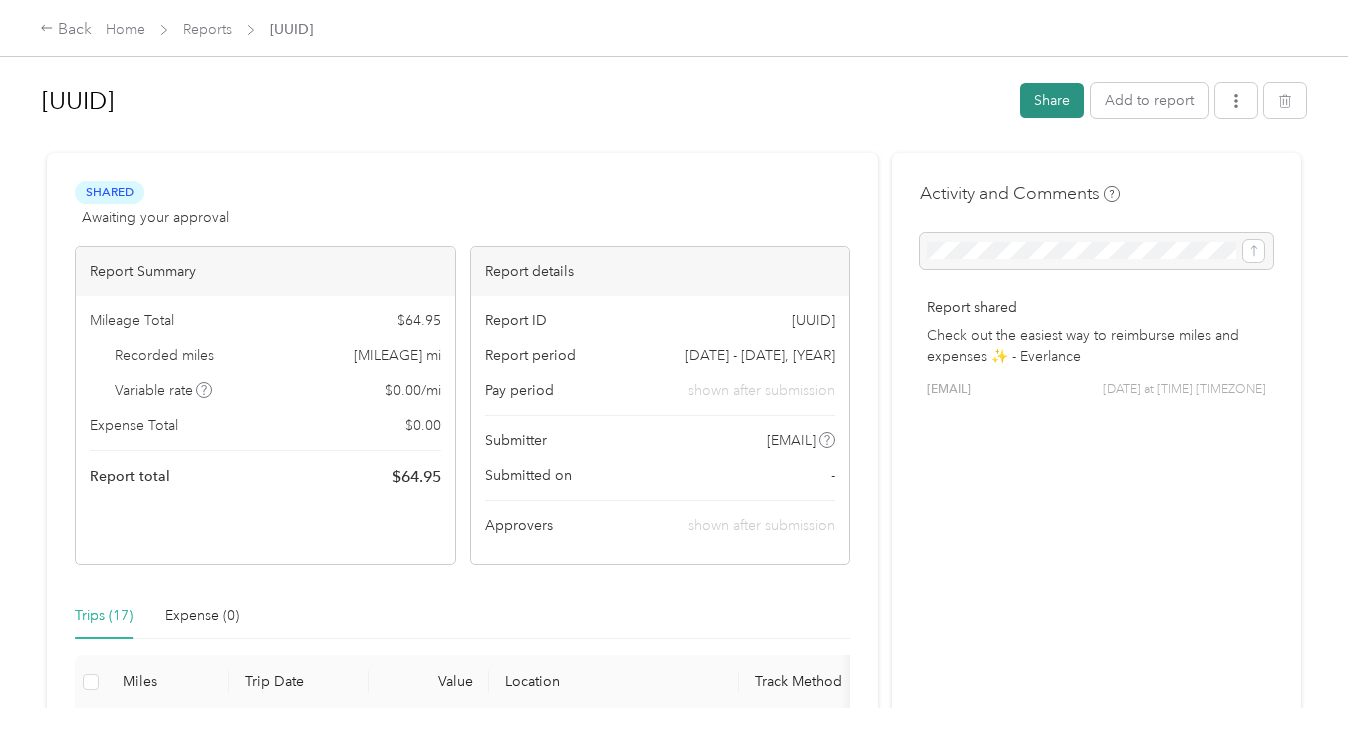 click on "Share" at bounding box center [1052, 100] 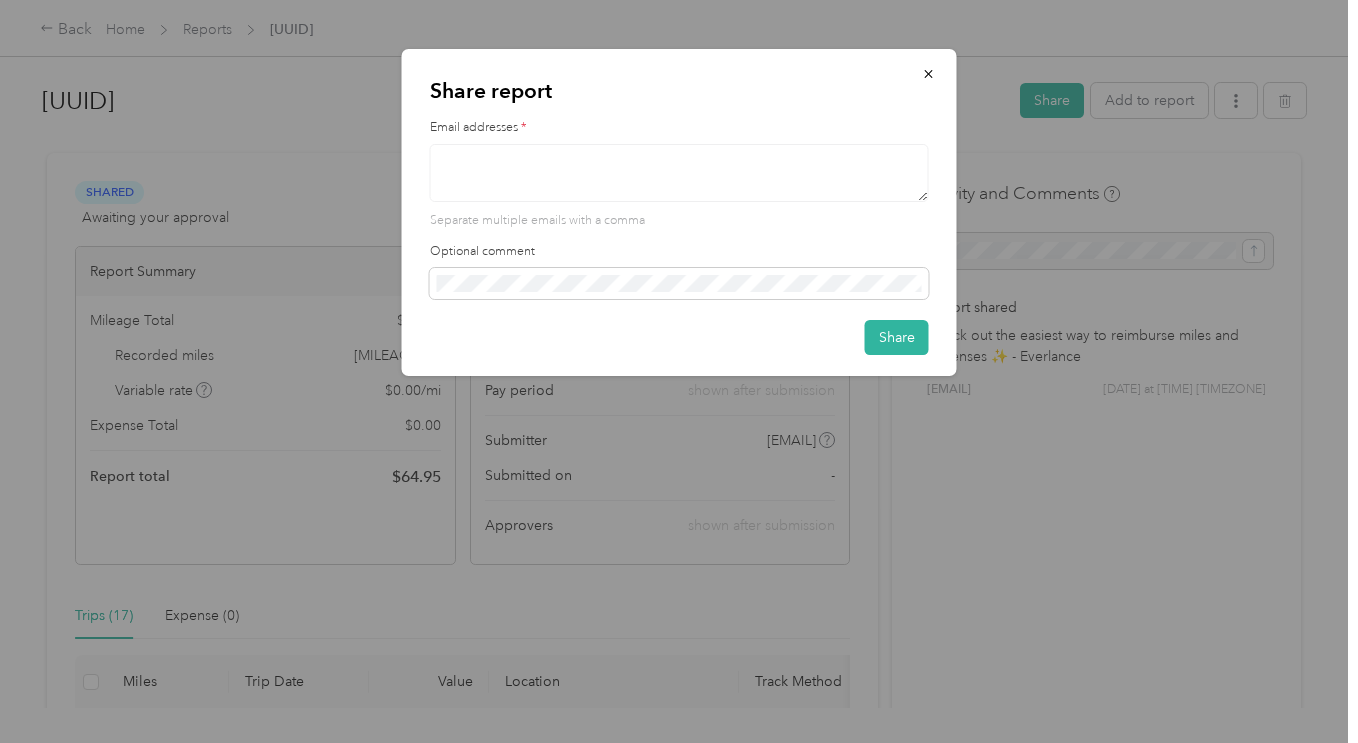 click at bounding box center (679, 173) 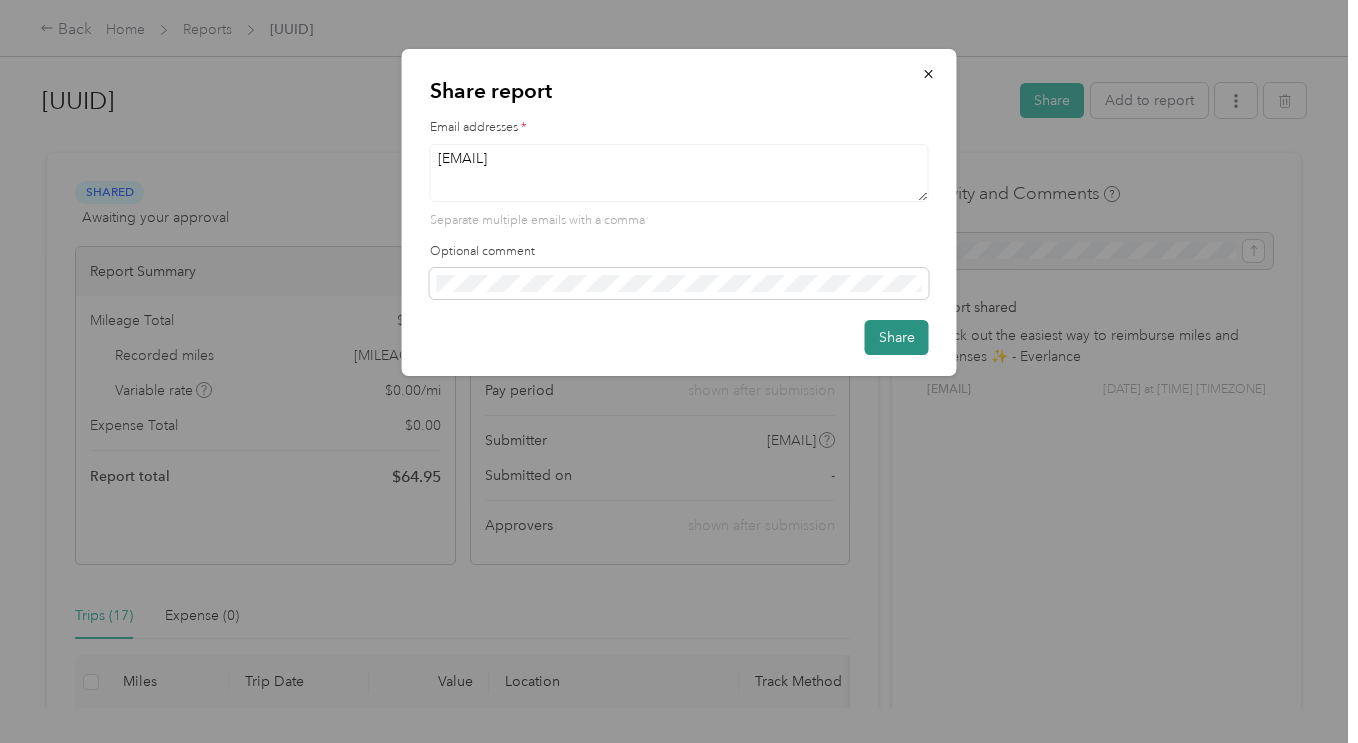 click on "Share" at bounding box center (897, 337) 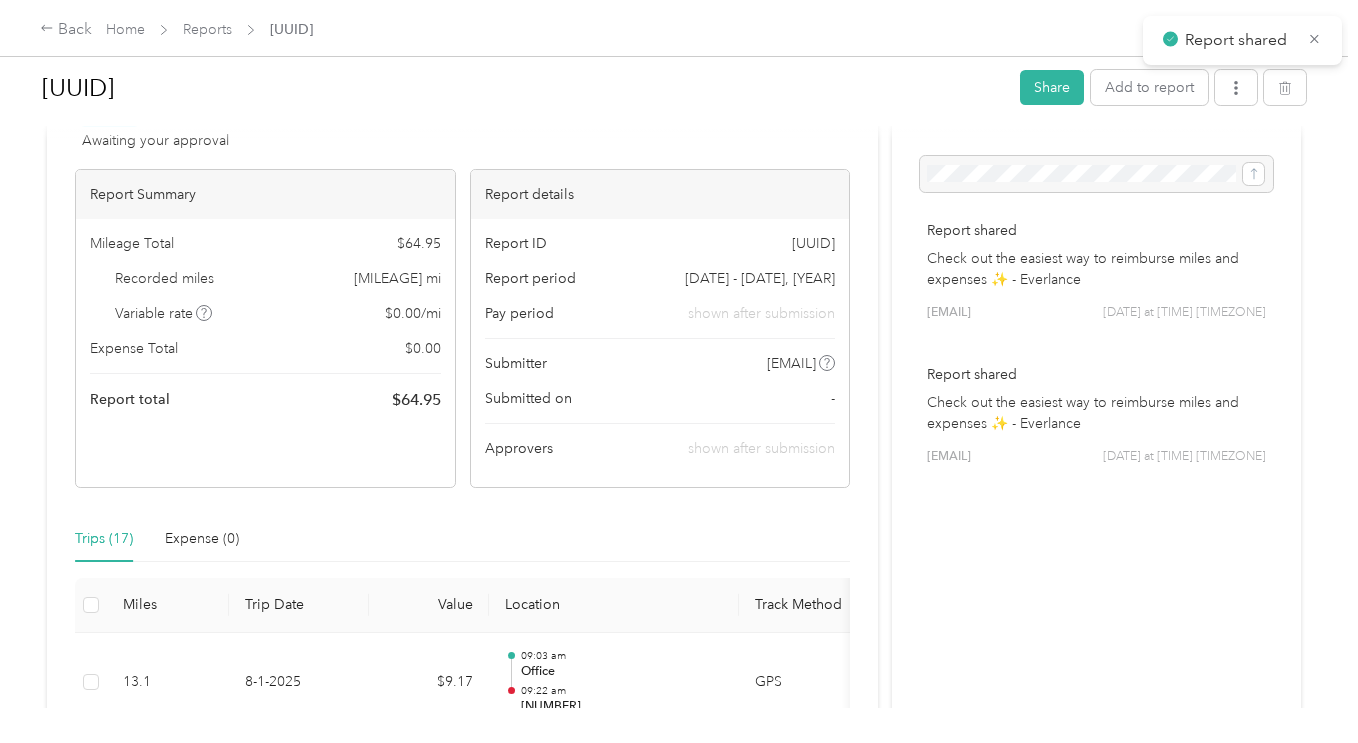 scroll, scrollTop: 100, scrollLeft: 0, axis: vertical 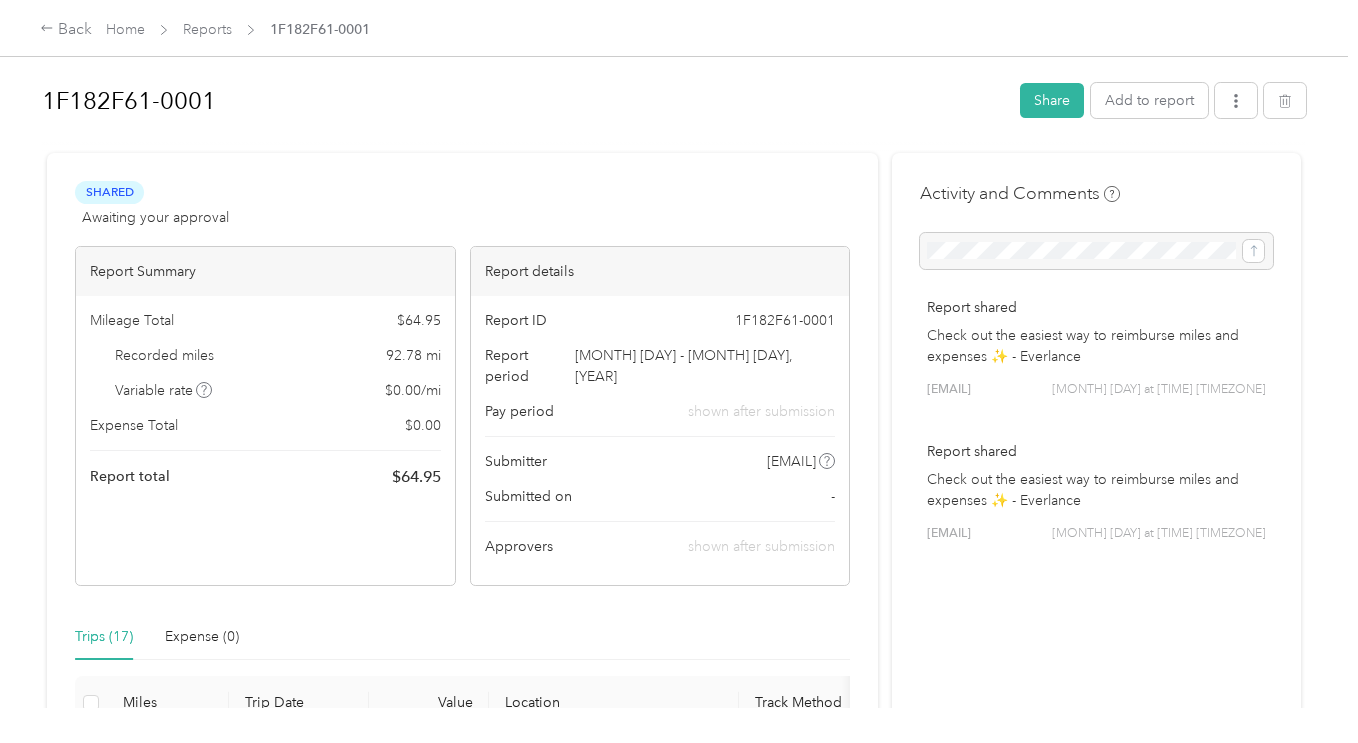 click on "Shared Awaiting your approval View  activity & comments Report Summary Mileage Total $ 64.95 Recorded miles 92.78   mi Variable rate   $ 0.00 / mi Expense Total $ 0.00 Report total $ 64.95 Report details Report ID [ID] Report period [MONTH] [DAY] - [MONTH] [DAY], [YEAR] Pay period shown after submission Submitter [EMAIL] Submitted on - Approvers shown after submission Trips (17) Expense (0) Miles Trip Date Value Location Track Method Purpose Notes Tags                     13.1 8-1-2025 $9.17 09:03 am Office 09:22 am [NUMBER] GPS Work - 5.8 8-1-2025 $4.06 07:00 am 513 07:48 am Office Manual Work - 13.3 7-31-2025 $9.31 04:29 pm [NUMBER] 04:29 pm Office Manual Work - 13.1 7-31-2025 $9.17 03:00 pm Office 03:25 pm [NUMBER] [STREET], [CITY], [STATE], [COUNTRY] Manual Work - 6.2 7-31-2025 $4.34 10:21 am [CITY] [NUMBER] 10:21 am [STREET] [NUMBER] Manual Work - 5.8 7-31-2025 $4.06 08:20 am [CITY] [NUMBER] 10:20 am [NUMBER] [STREET], [CITY], [STATE], [COUNTRY] Manual Work - 2.8 $1.96 -" at bounding box center (462, 1320) 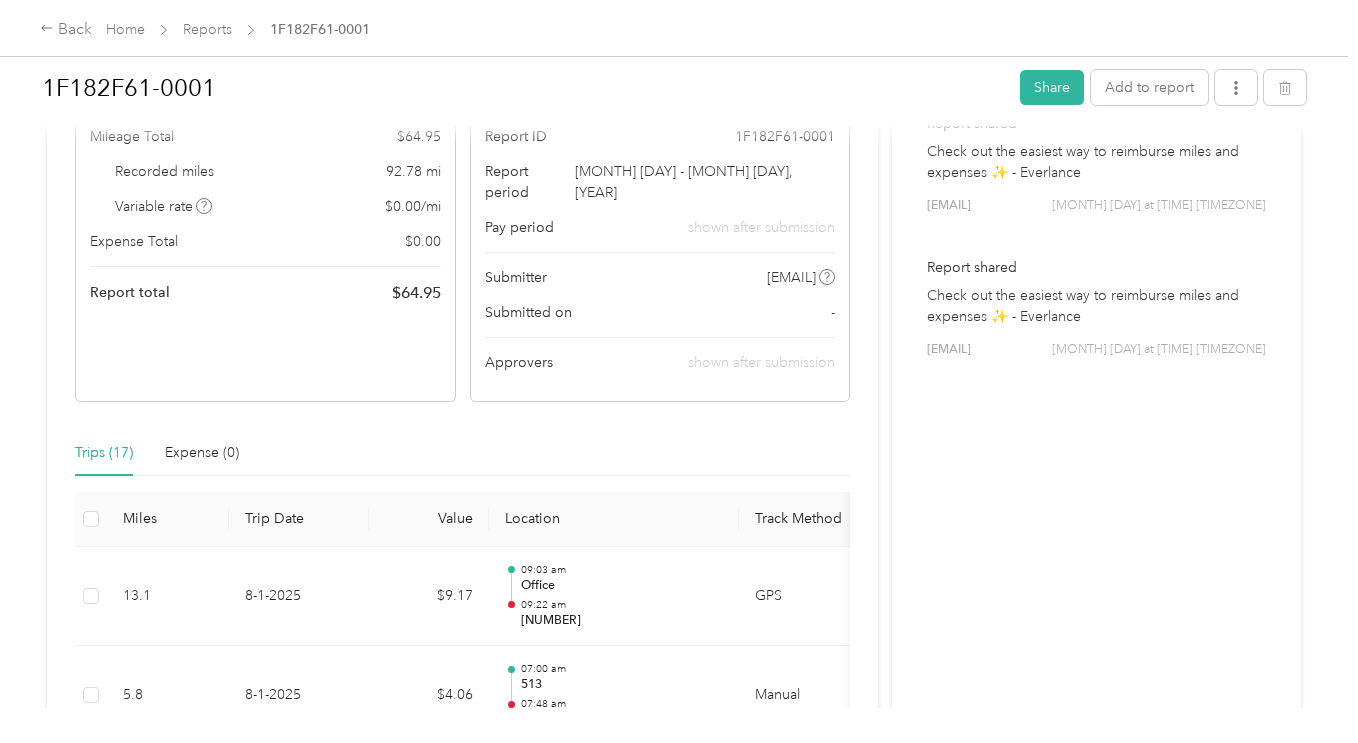 scroll, scrollTop: 0, scrollLeft: 0, axis: both 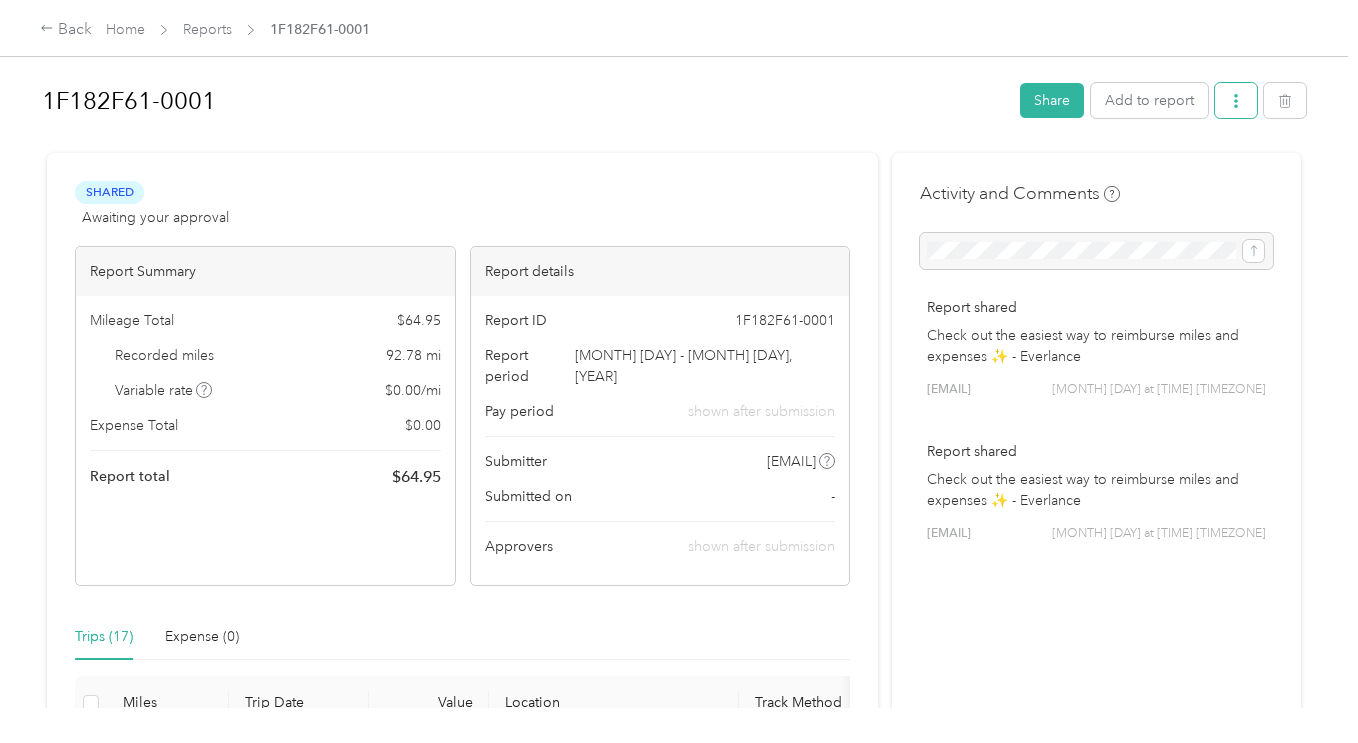 click 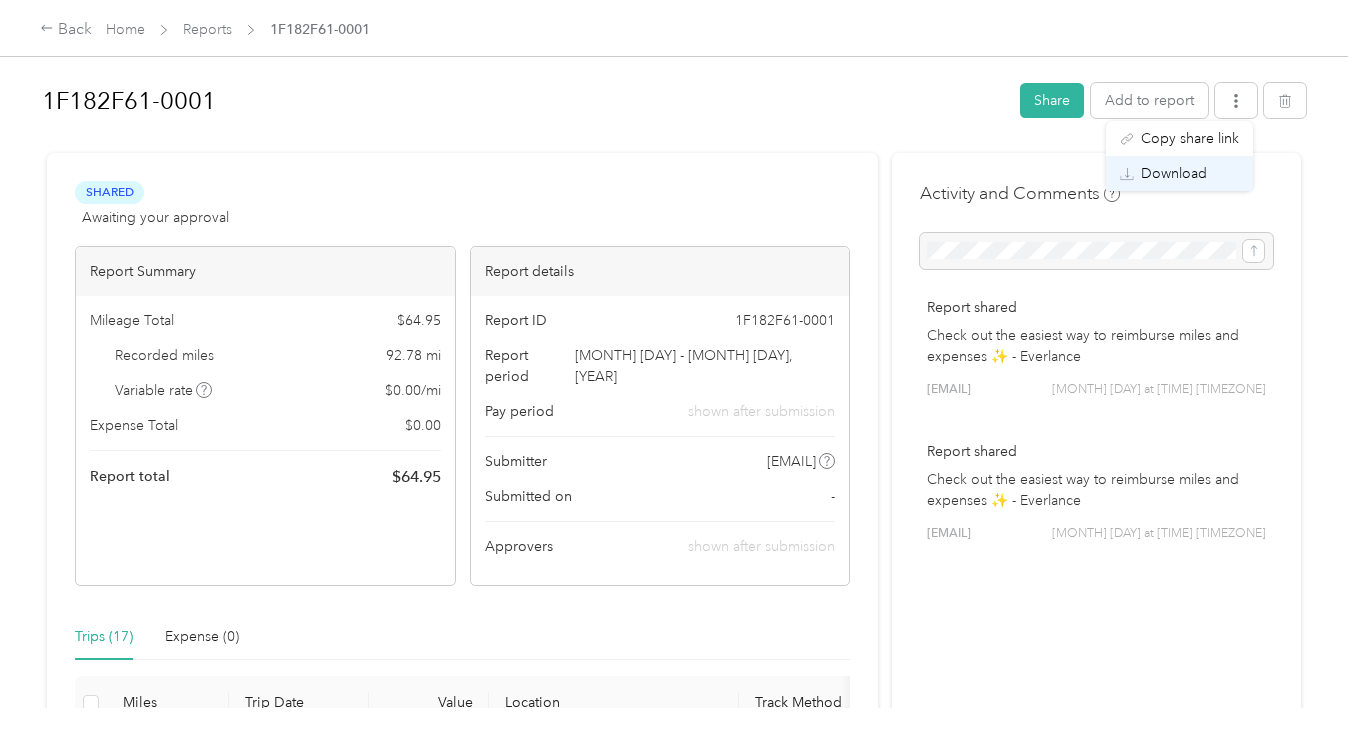 click on "Download" at bounding box center (1174, 173) 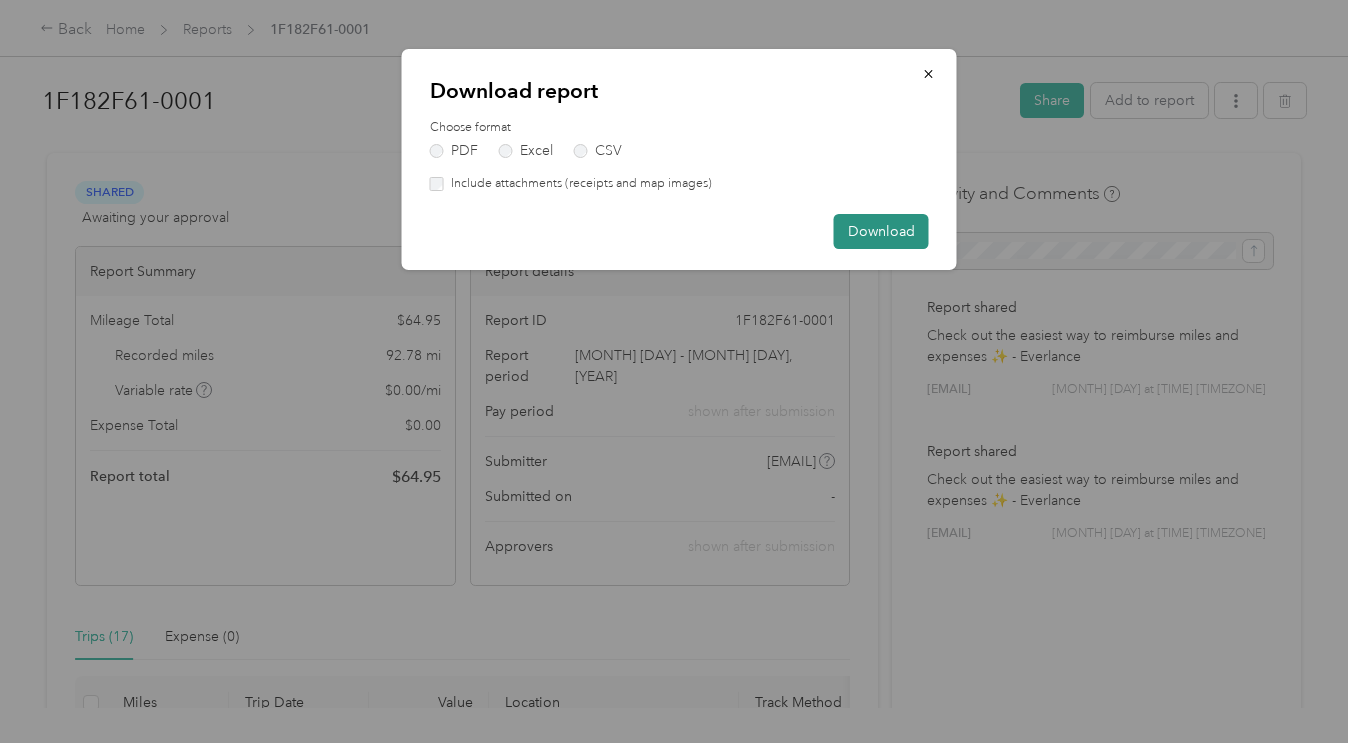 click on "Download" at bounding box center [881, 231] 